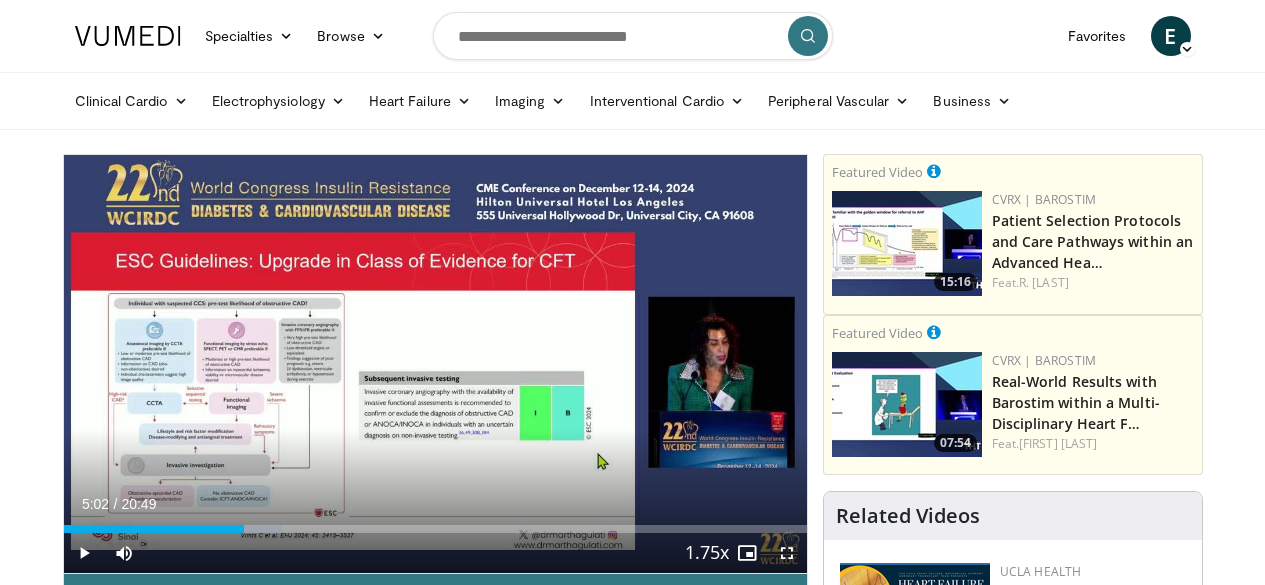 scroll, scrollTop: 100, scrollLeft: 0, axis: vertical 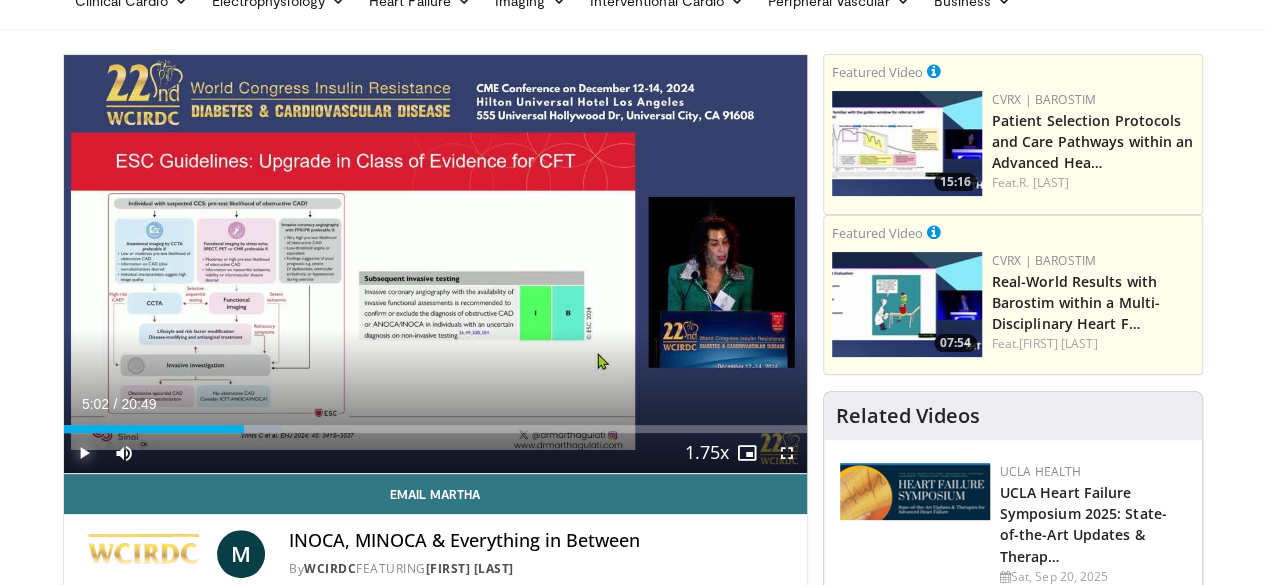 click at bounding box center [84, 453] 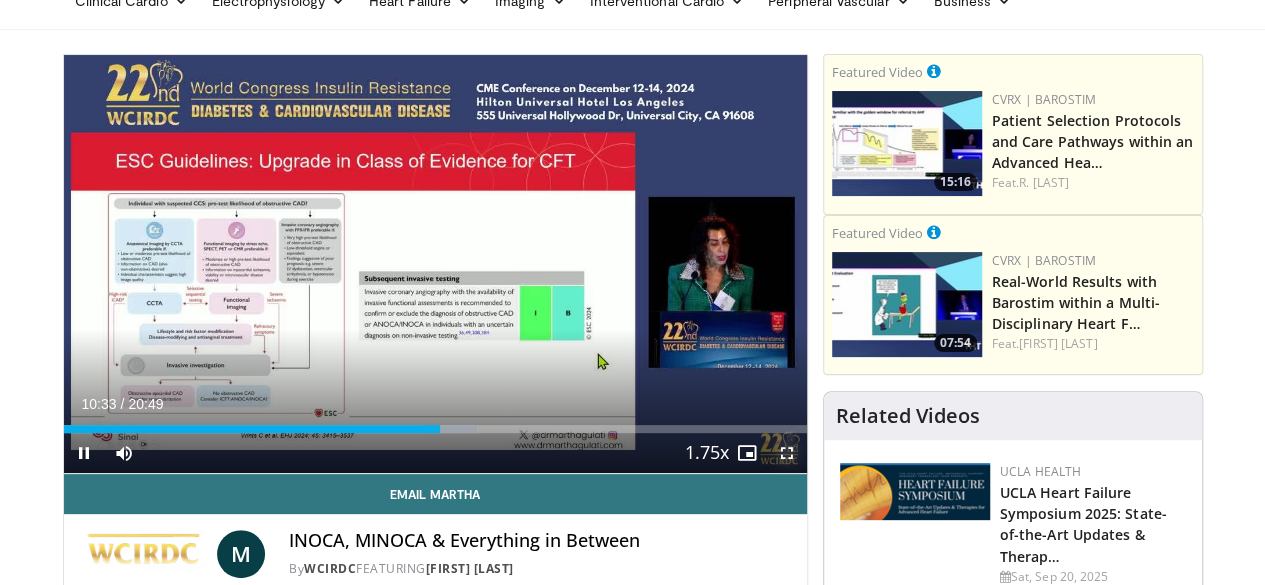click at bounding box center (787, 453) 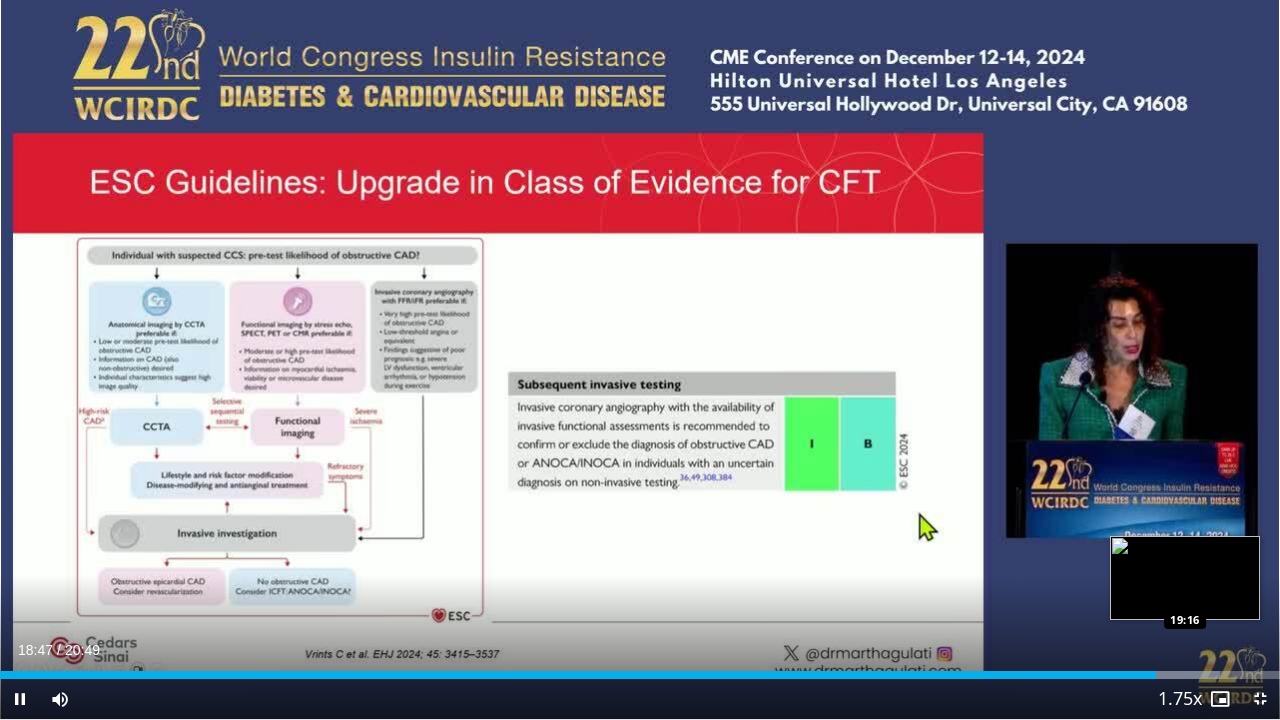 click on "Loaded :  95.28% 18:47 19:16" at bounding box center (640, 675) 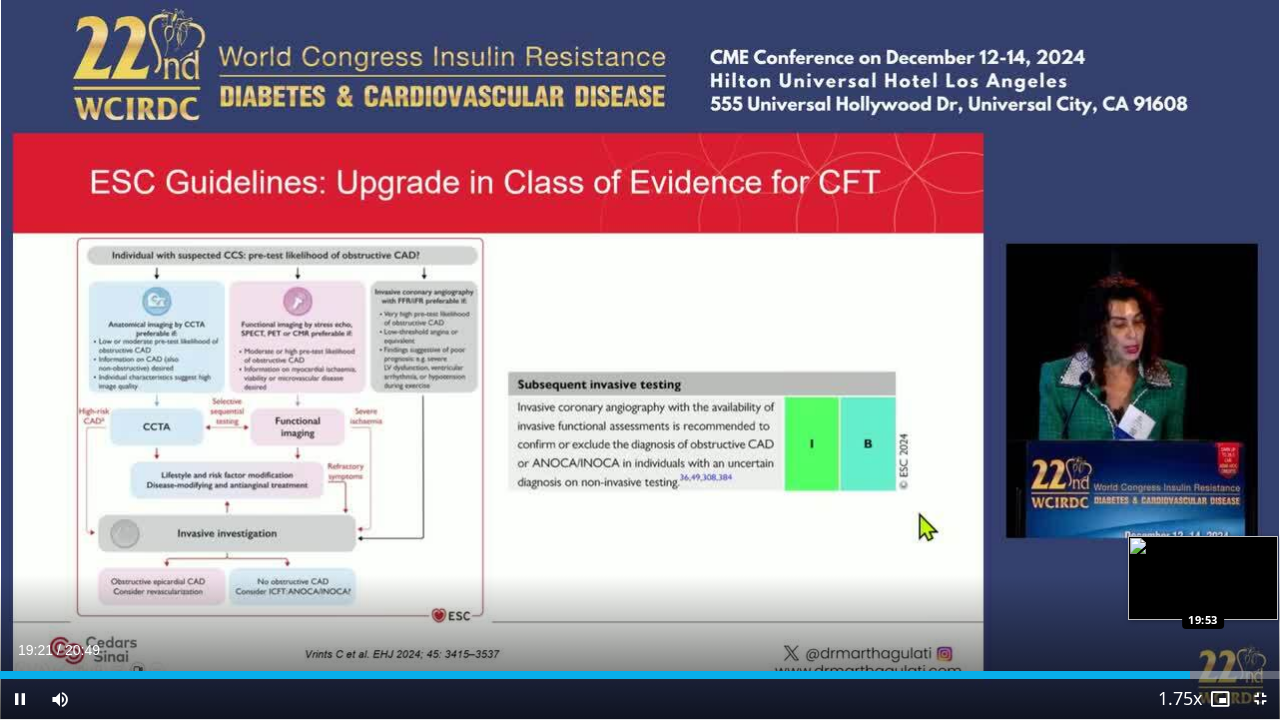click on "Loaded :  97.69% 19:21 19:53" at bounding box center (640, 675) 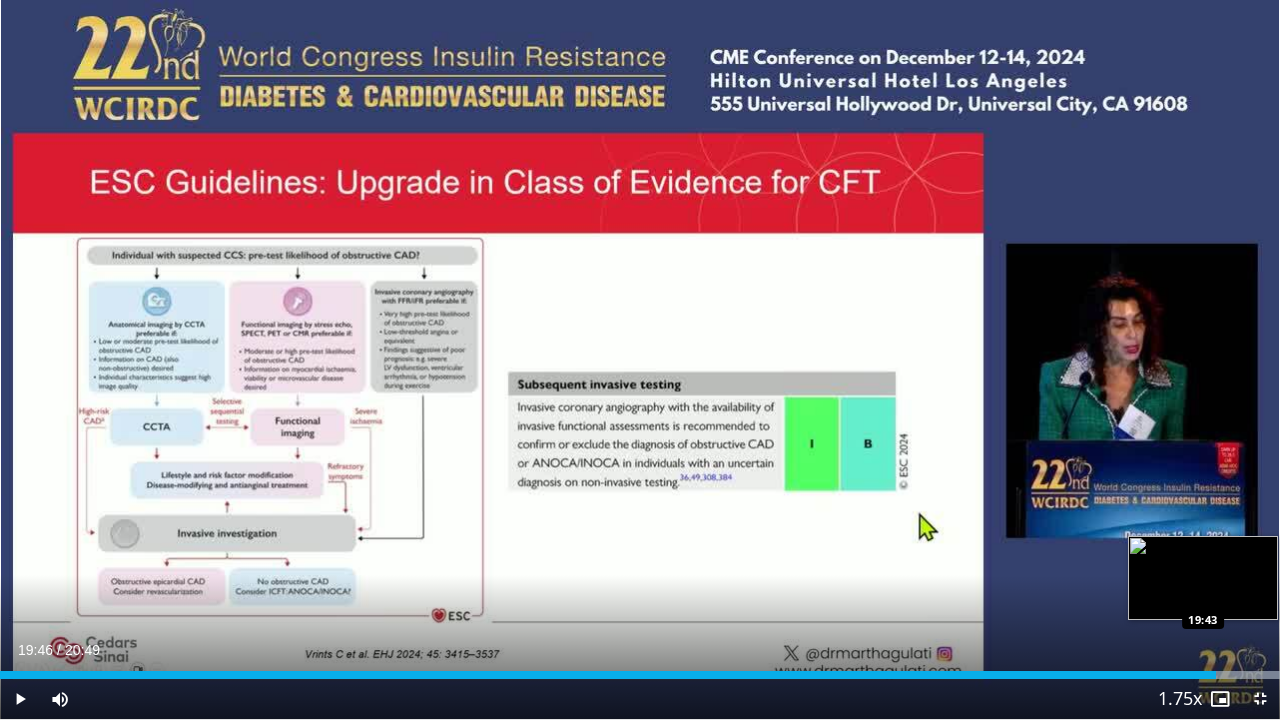 click on "Loaded :  100.00% 19:46 19:43" at bounding box center (640, 675) 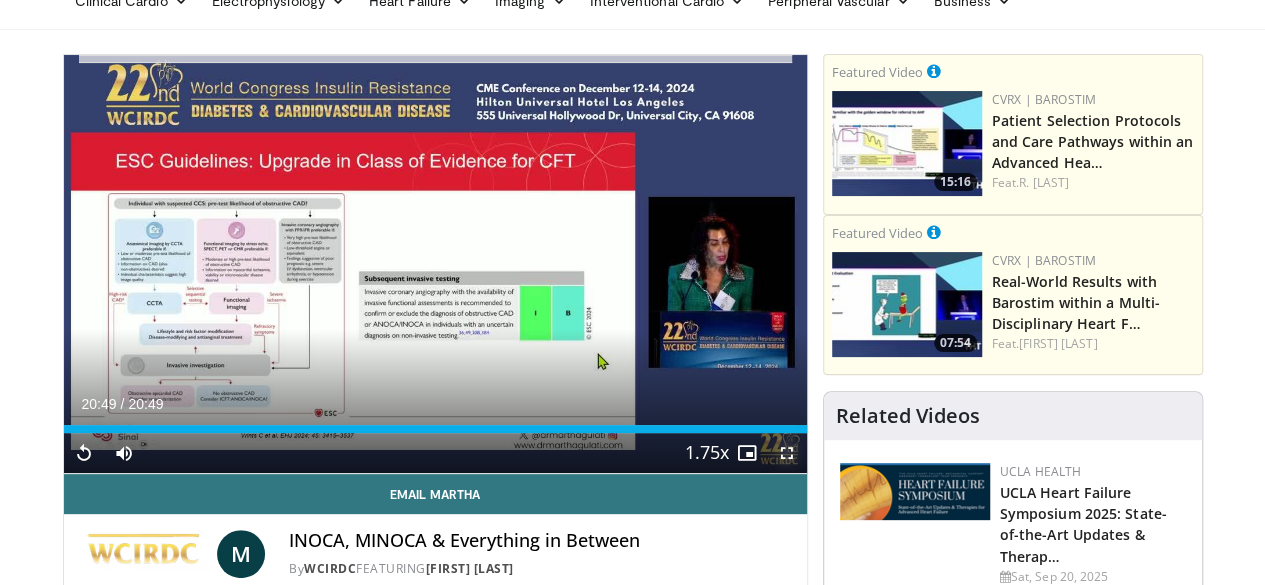 click at bounding box center [787, 453] 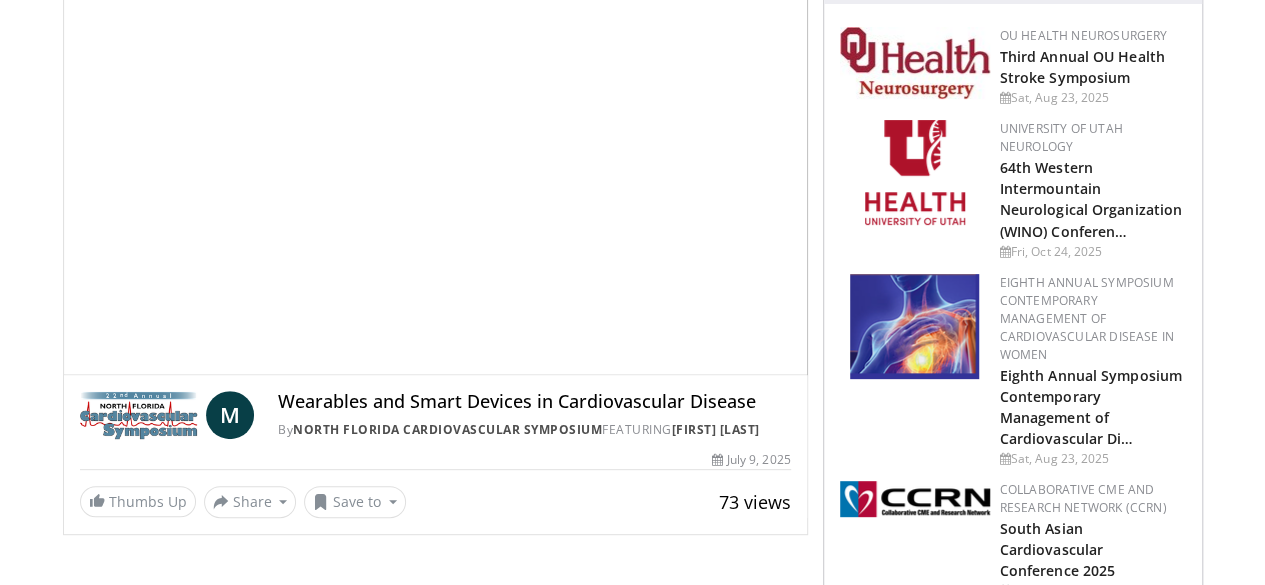 scroll, scrollTop: 200, scrollLeft: 0, axis: vertical 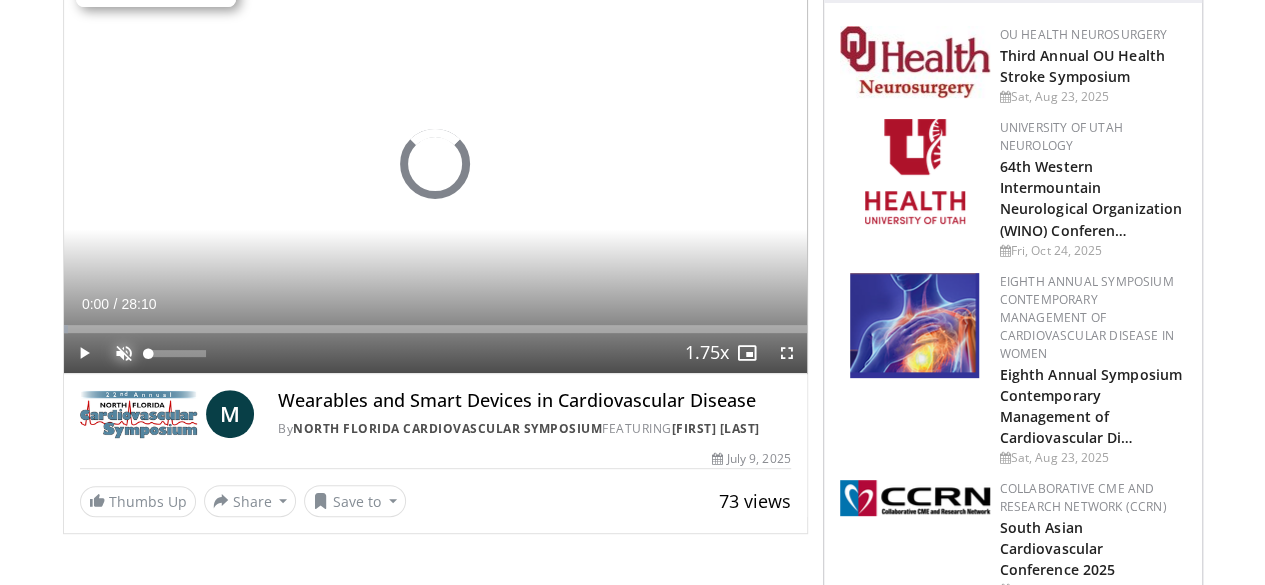 click at bounding box center (124, 353) 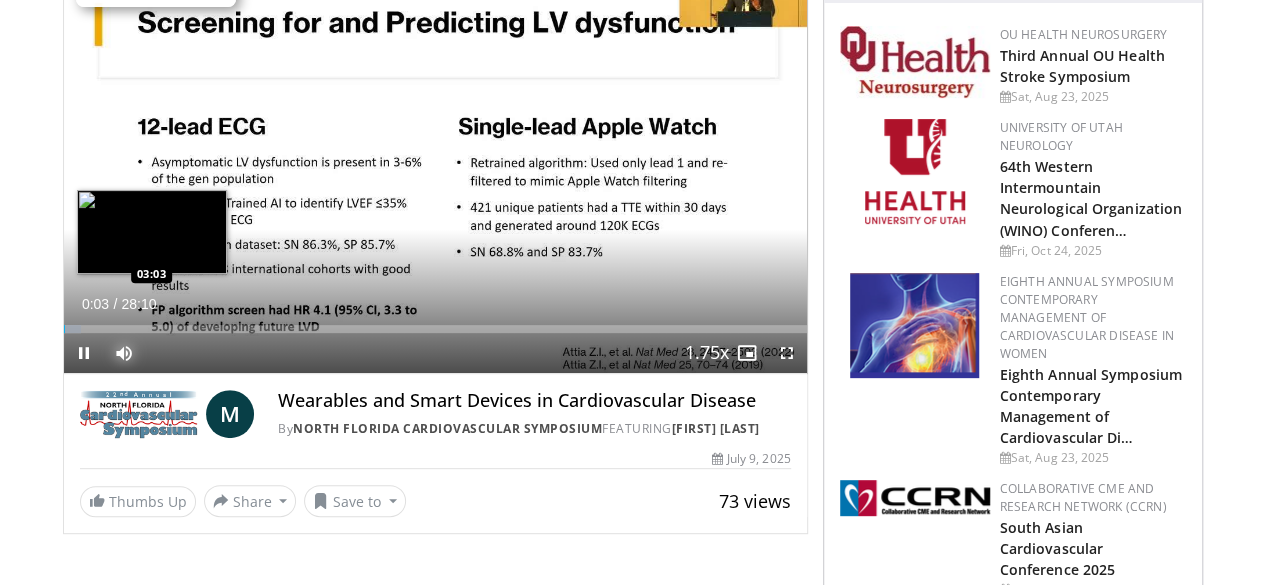 click on "Loaded :  2.34% 00:03 03:03" at bounding box center (435, 323) 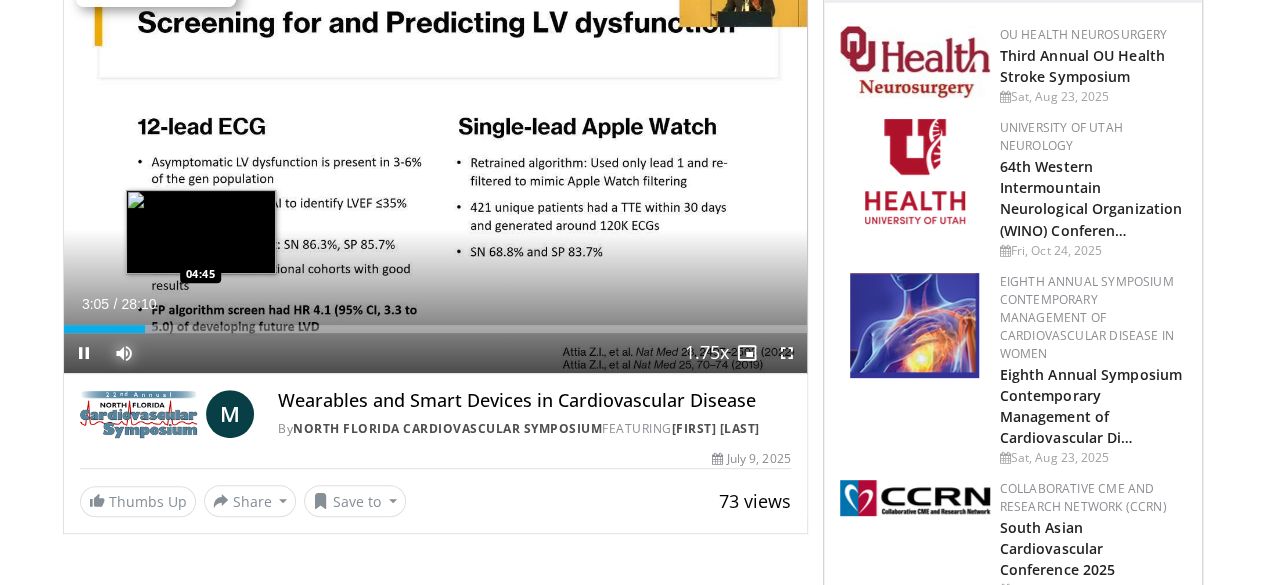 click on "Loaded :  12.44% 03:05 04:45" at bounding box center [435, 323] 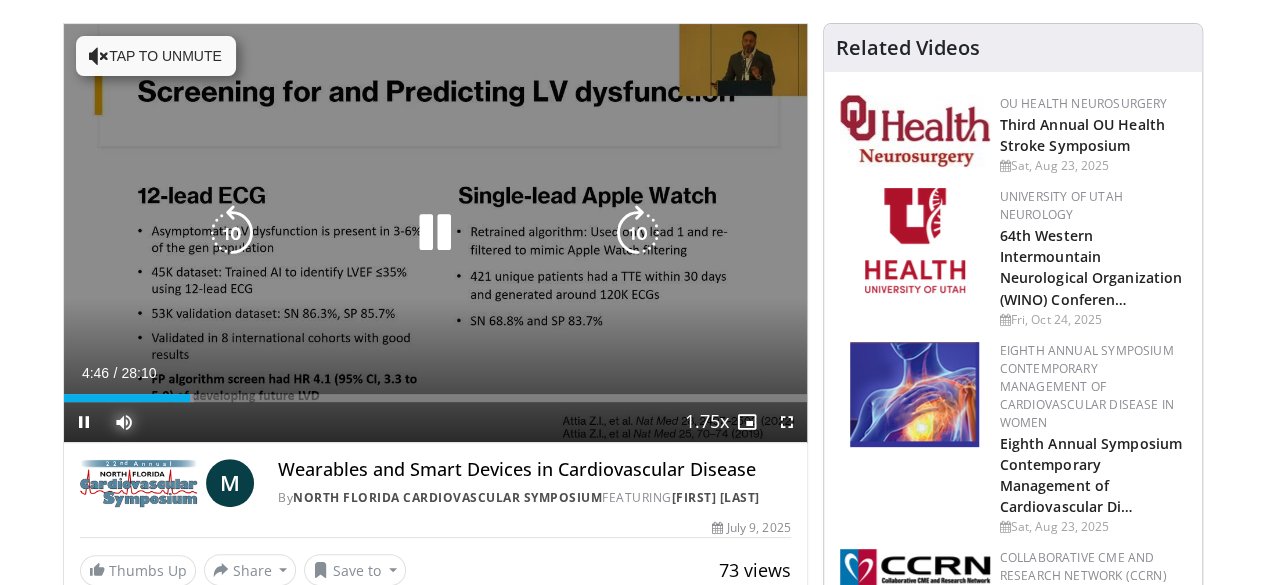 scroll, scrollTop: 100, scrollLeft: 0, axis: vertical 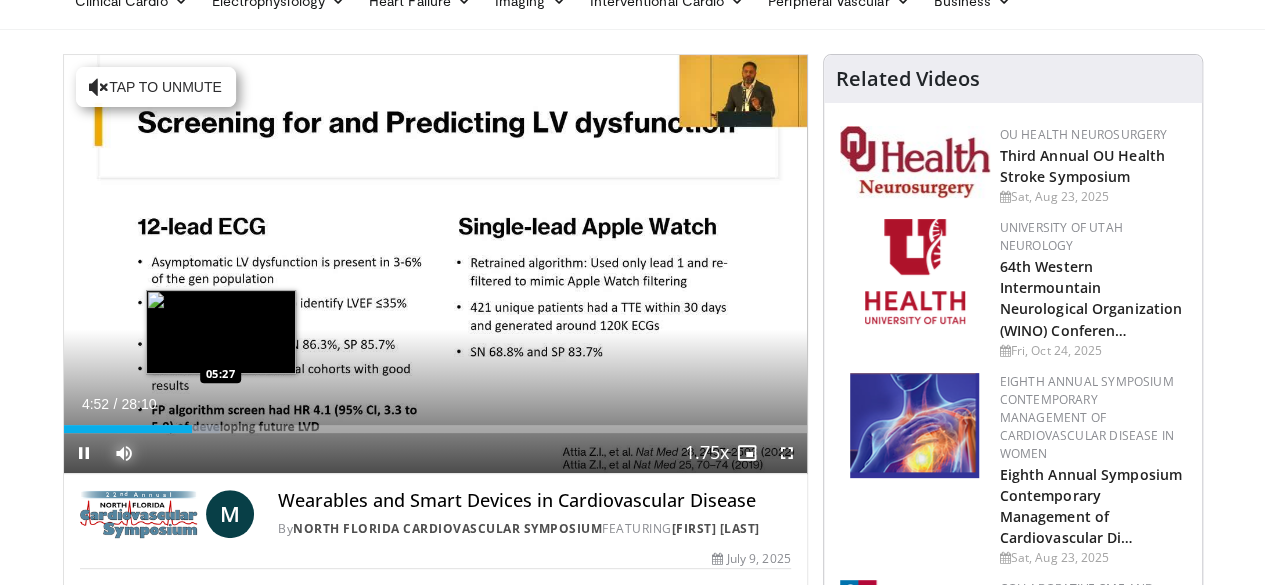 click on "Loaded :  21.13% 04:53 05:27" at bounding box center [435, 429] 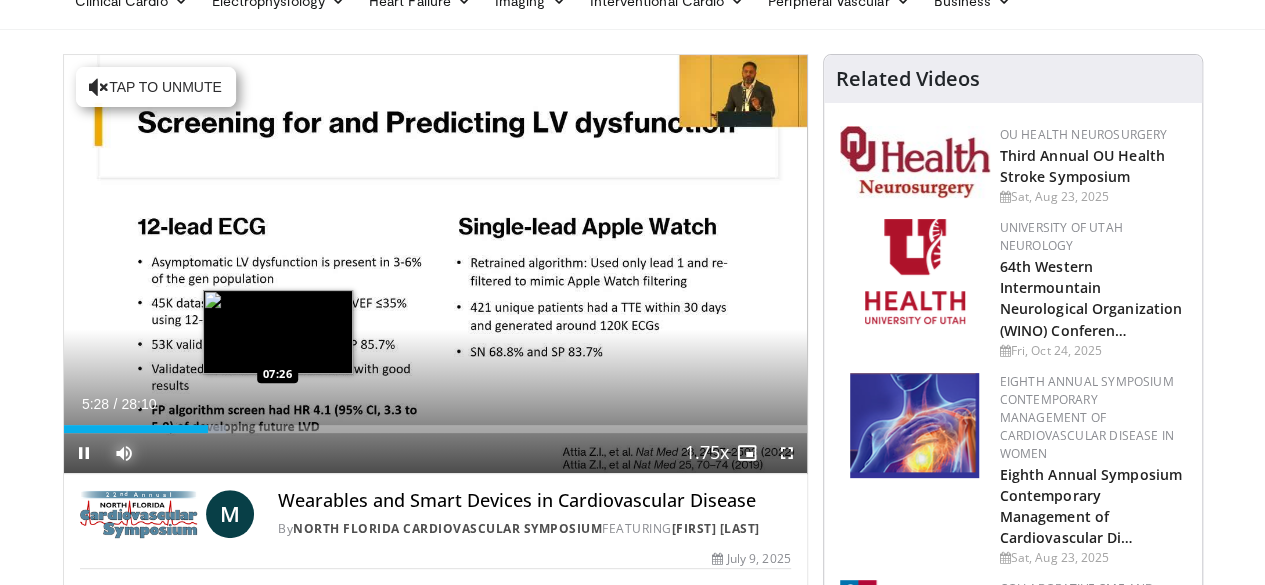 click on "Loaded :  21.92% 05:28 07:26" at bounding box center [435, 429] 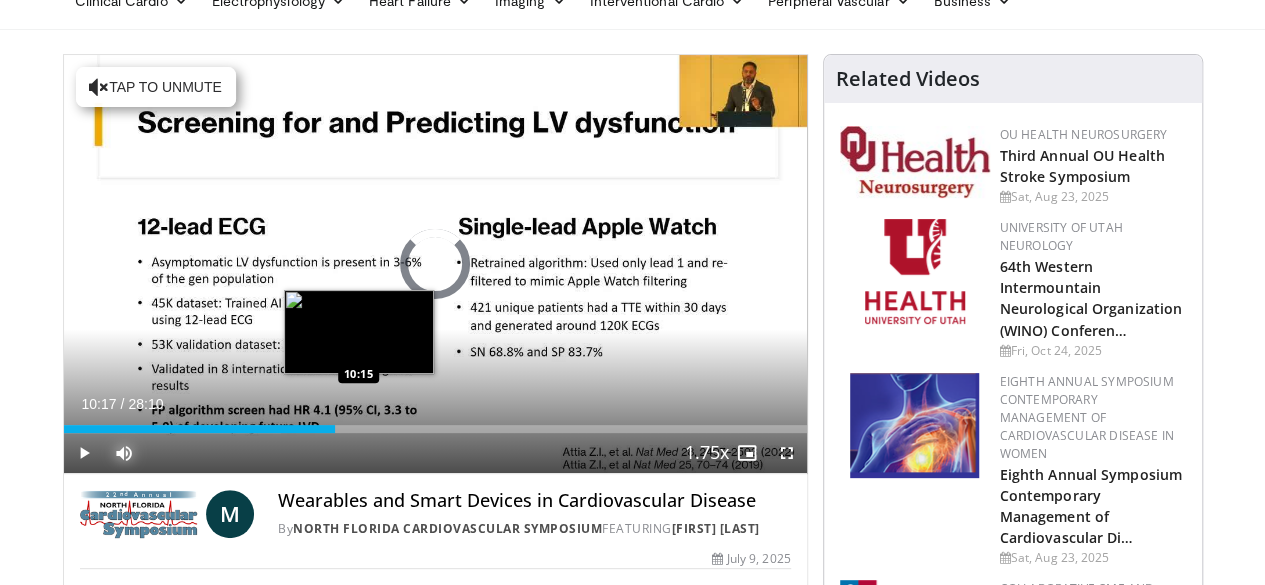 click on "Loaded :  29.34% 07:31 10:15" at bounding box center [435, 429] 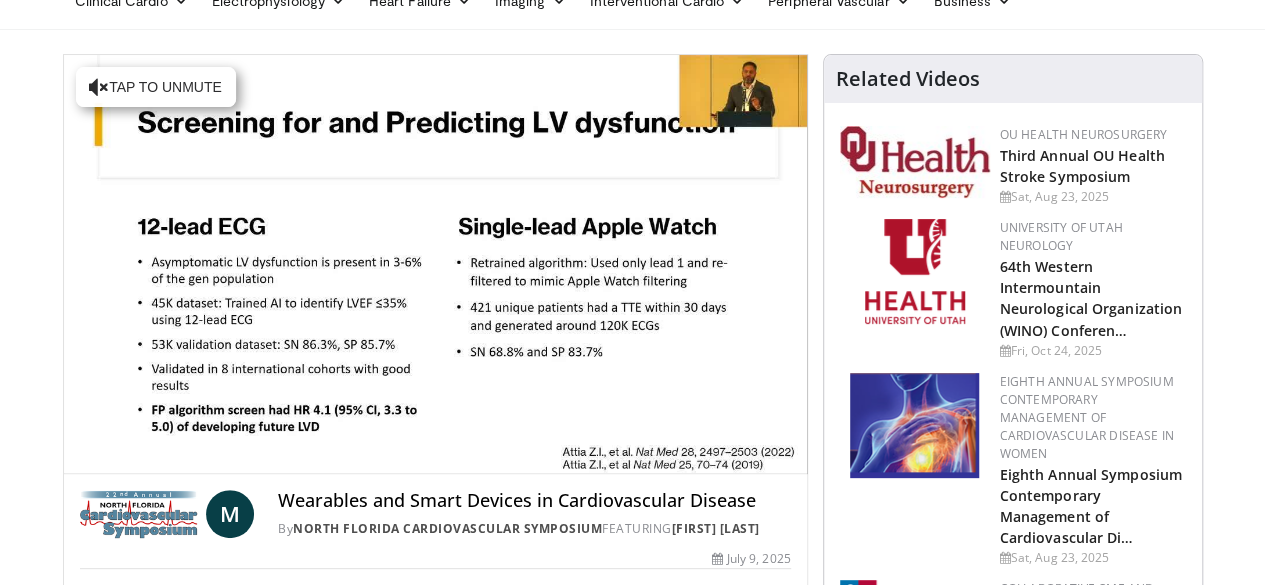 click on "10 seconds
Tap to unmute" at bounding box center [435, 264] 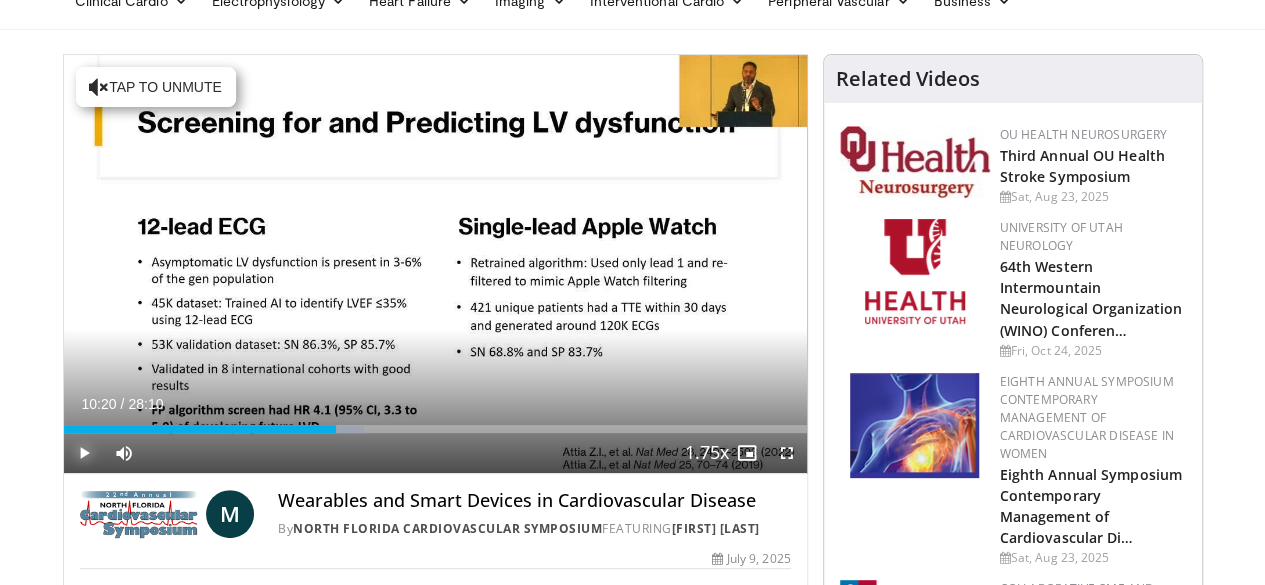 click at bounding box center (84, 453) 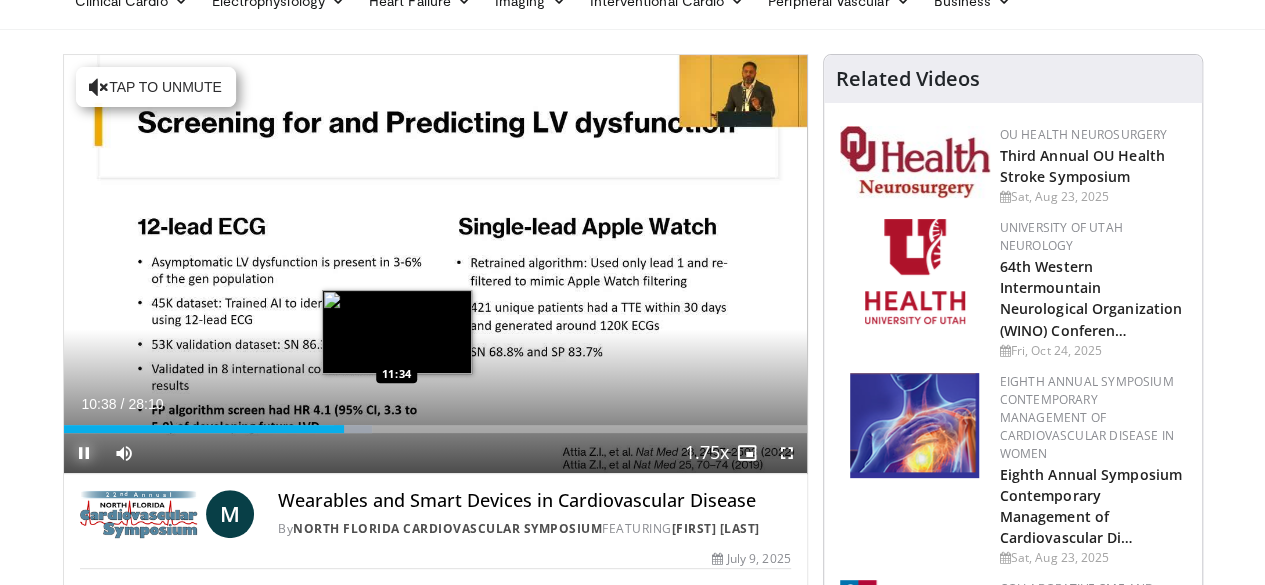 click on "Loaded :  41.46% 10:38 11:34" at bounding box center (435, 429) 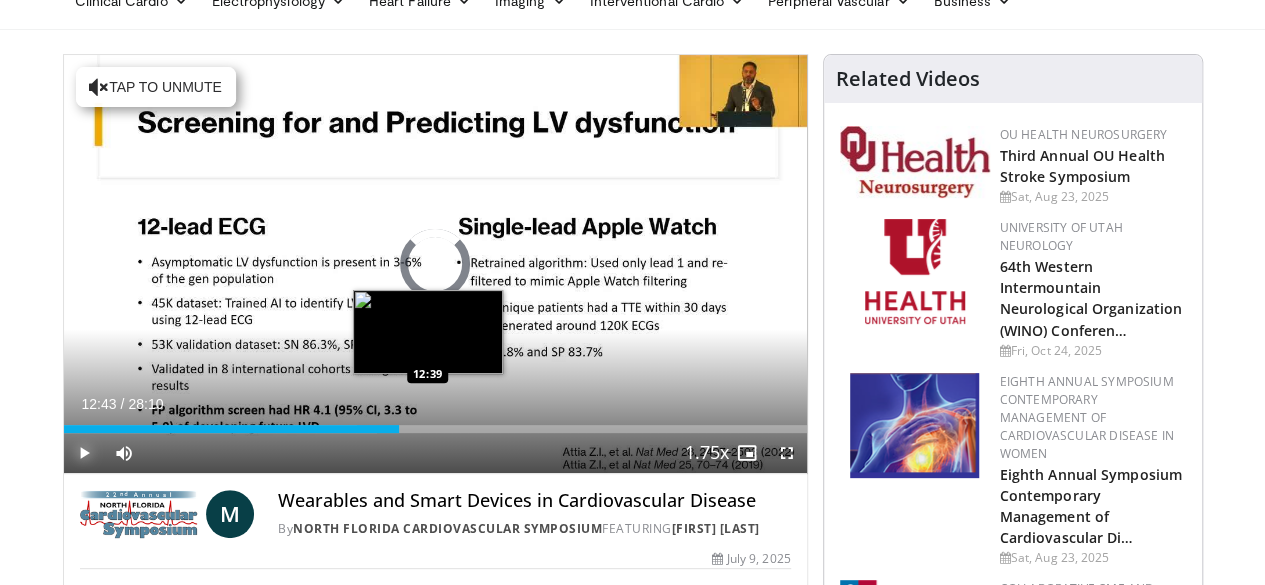 click on "Loaded :  42.26% 12:43 12:39" at bounding box center [435, 429] 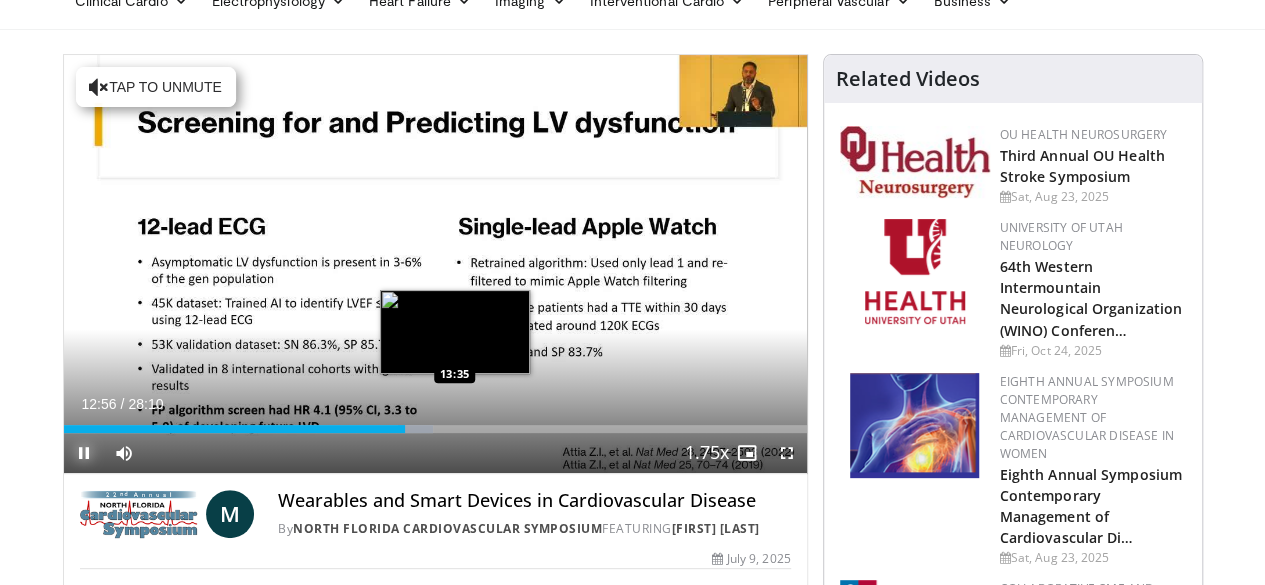 click on "Loaded :  49.75% 12:57 13:35" at bounding box center (435, 423) 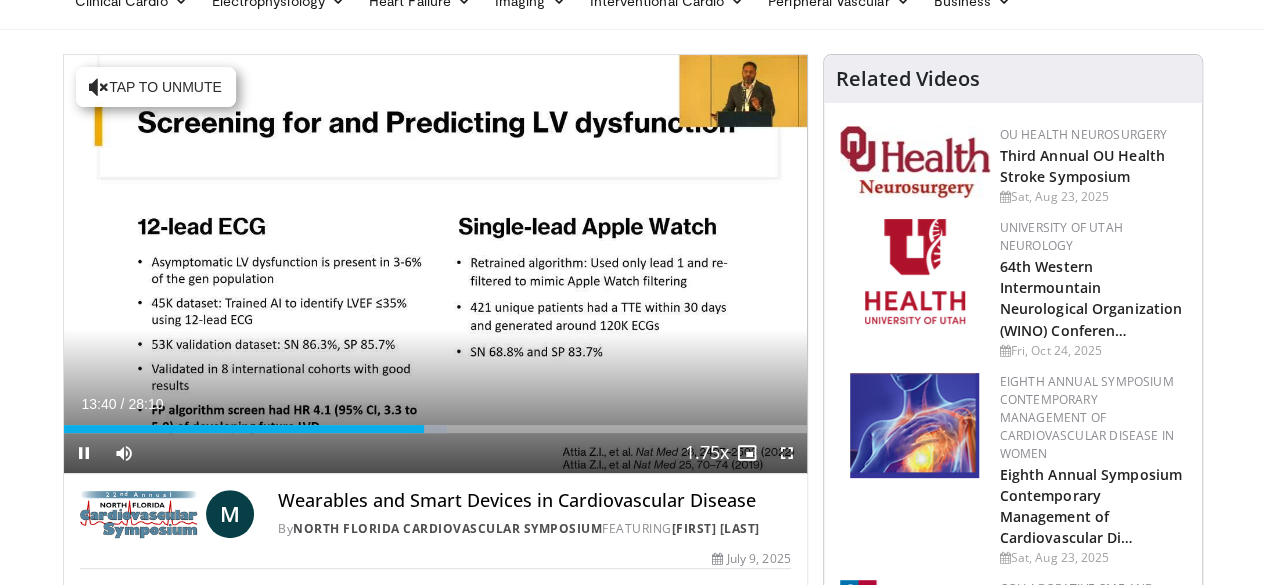click on "Current Time  13:40 / Duration  28:10 Pause Skip Backward Skip Forward Mute 100% Loaded :  51.65% 13:40 13:37 Stream Type  LIVE Seek to live, currently behind live LIVE   1.75x Playback Rate 0.5x 0.75x 1x 1.25x 1.5x 1.75x , selected 2x Chapters Chapters Descriptions descriptions off , selected Captions captions settings , opens captions settings dialog captions off , selected Audio Track en (Main) , selected Fullscreen Enable picture-in-picture mode" at bounding box center [435, 453] 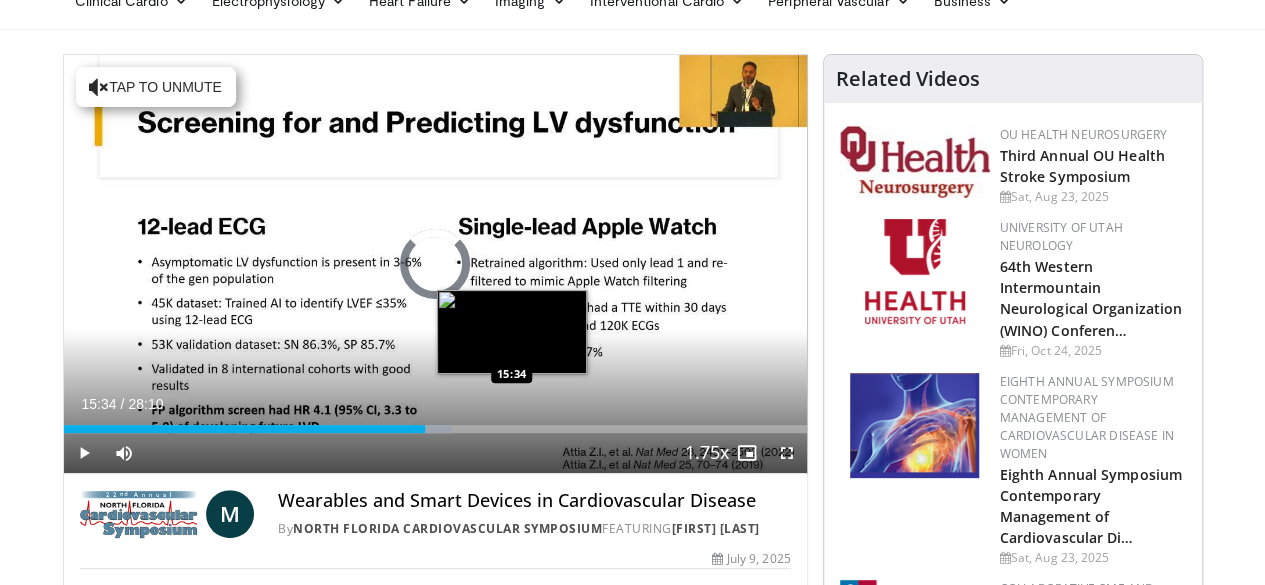 click on "Loaded :  52.24% 15:34 15:34" at bounding box center [435, 429] 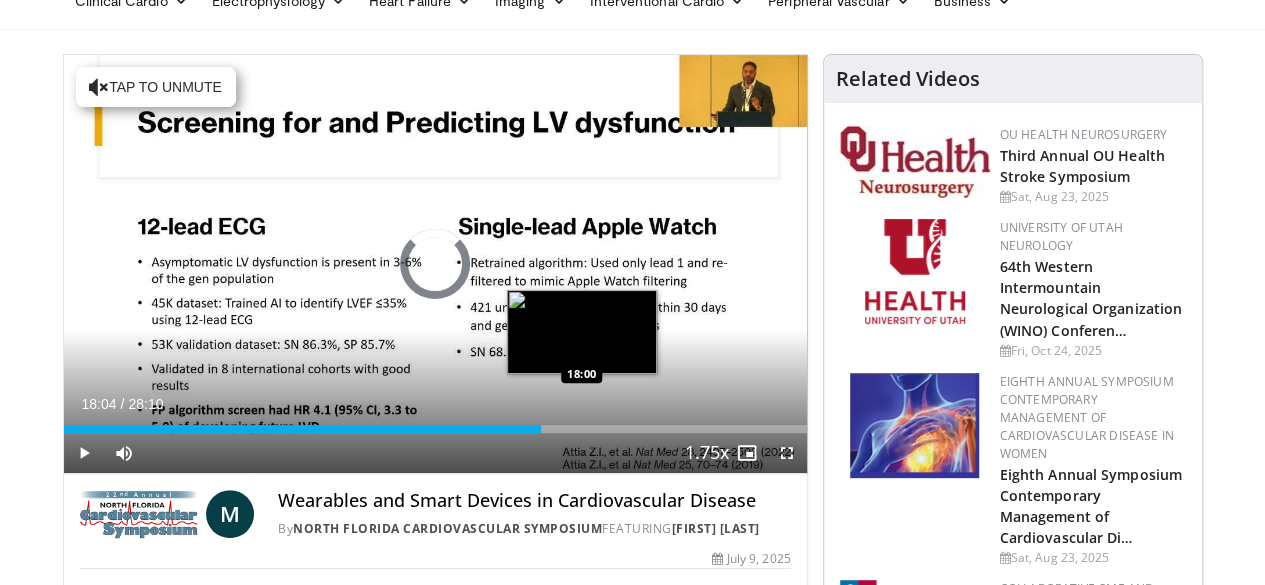 click on "Loaded :  0.00% 15:36 18:00" at bounding box center [435, 429] 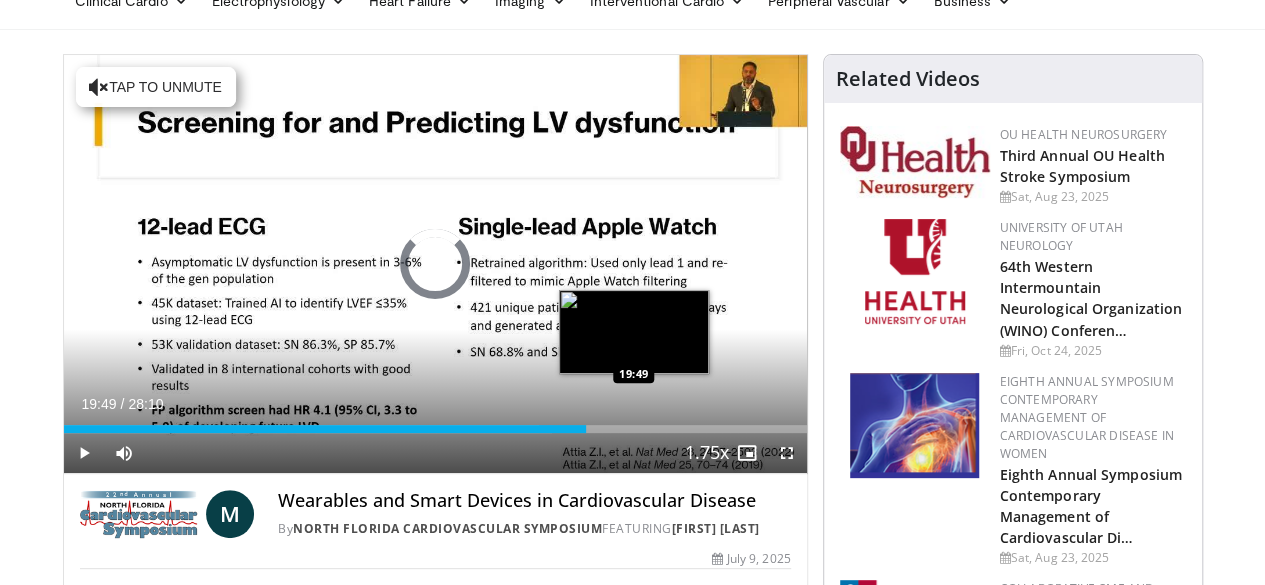 click on "Loaded :  65.75% 19:49 19:49" at bounding box center (435, 429) 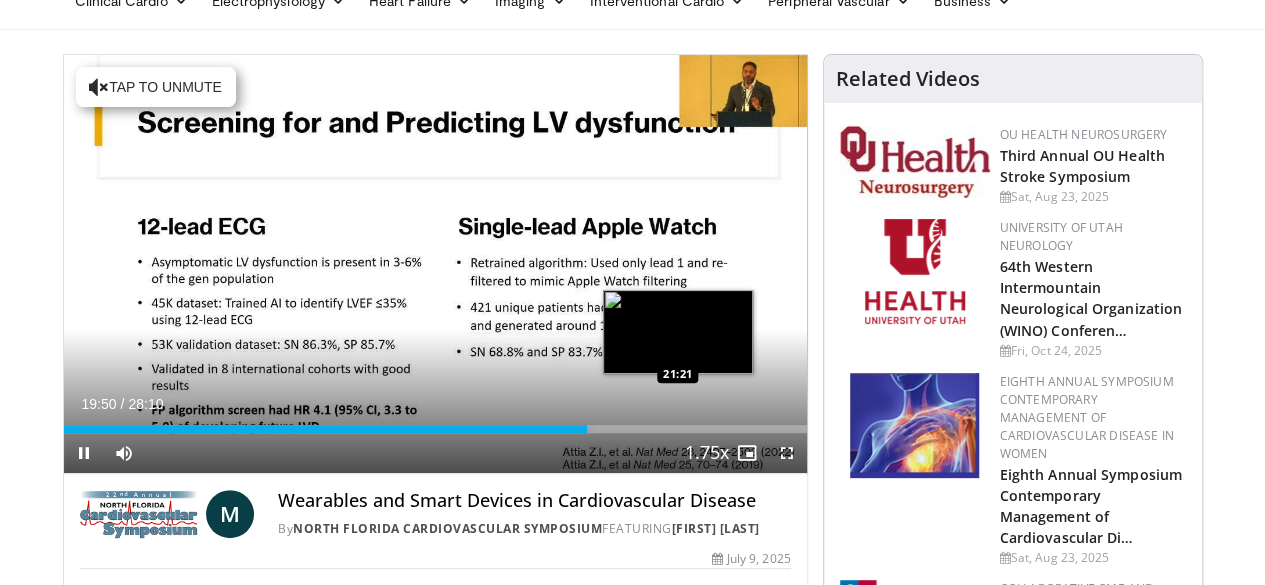 click on "Loaded :  71.61% 19:50 21:21" at bounding box center (435, 429) 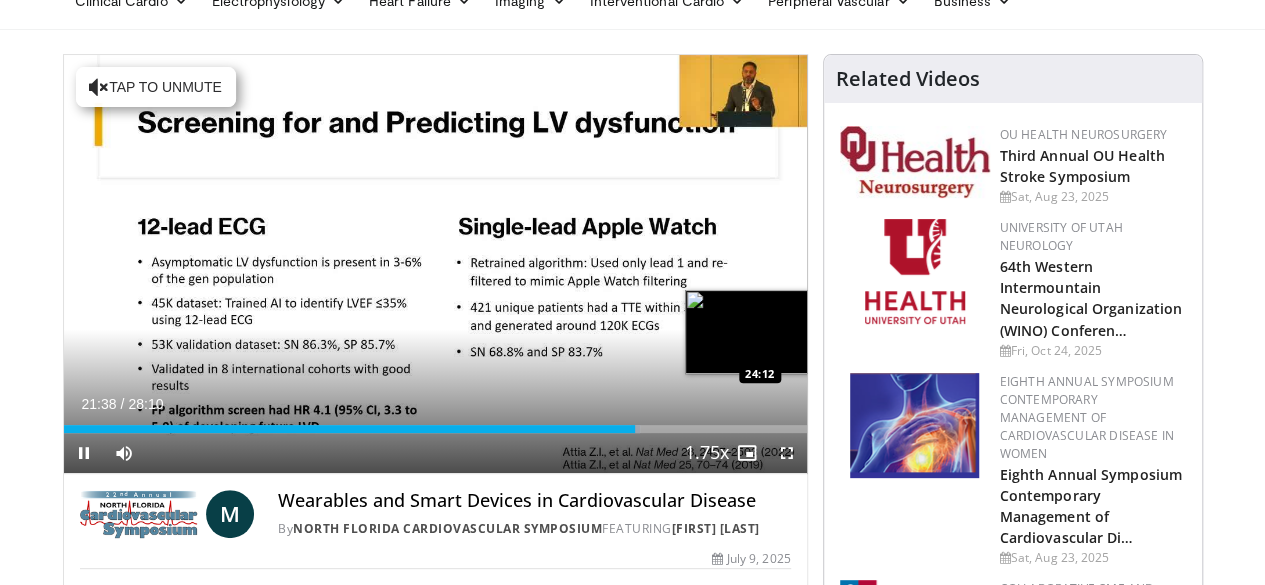click on "Loaded :  77.59% 21:38 24:12" at bounding box center (435, 429) 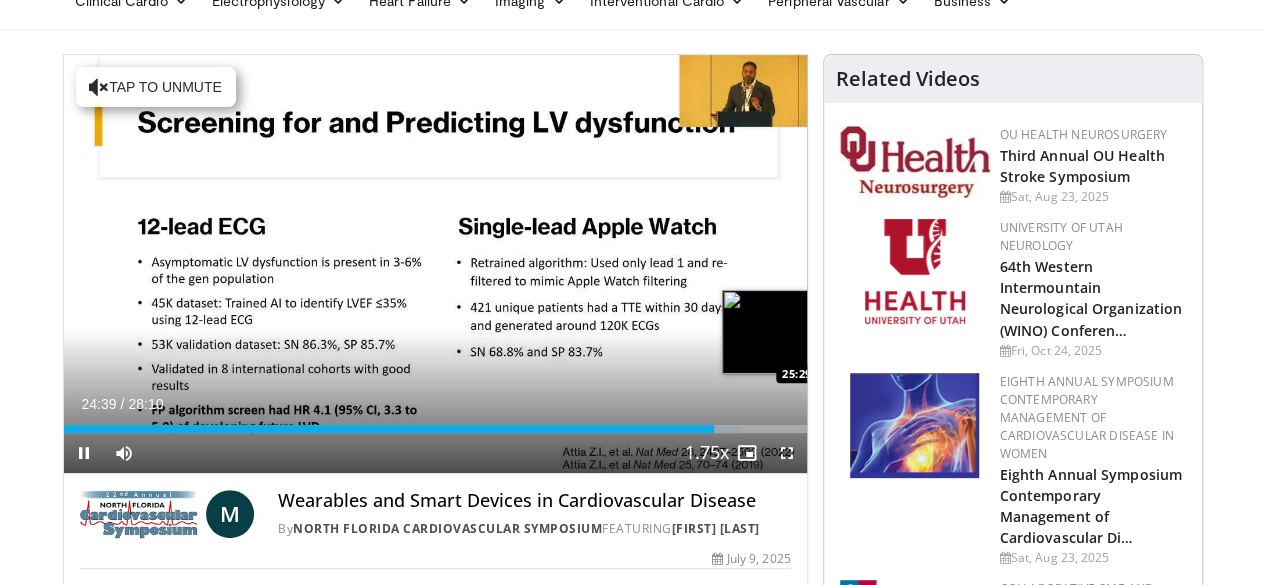 click on "Loaded :  91.21% 24:39 25:29" at bounding box center [435, 429] 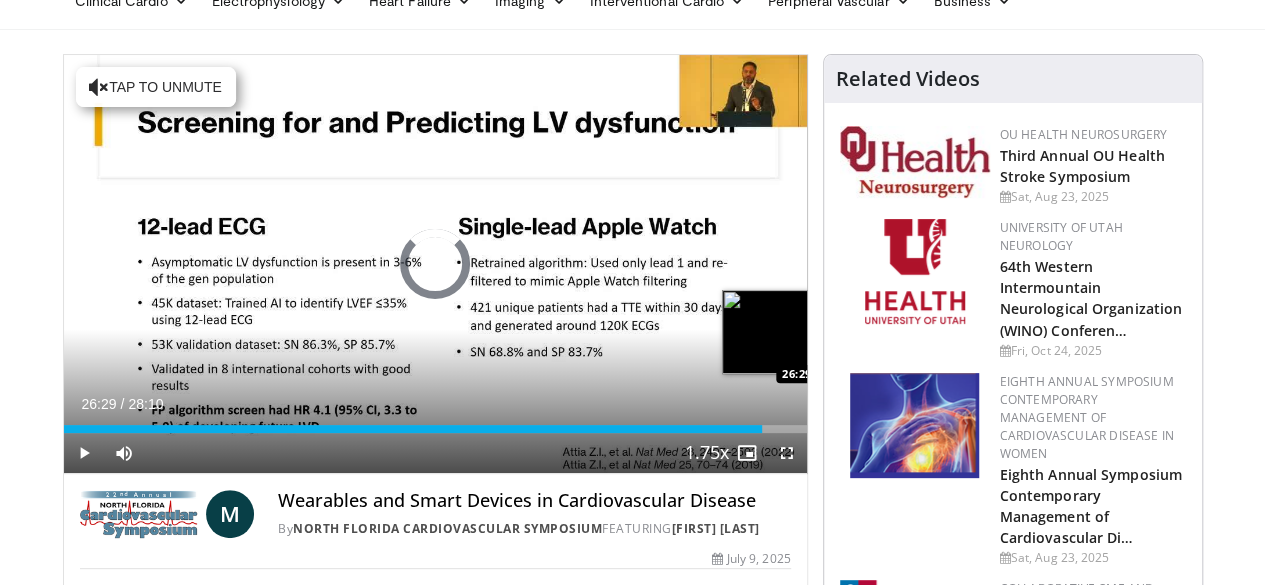 click on "Loaded :  0.00% 26:29 26:29" at bounding box center (435, 429) 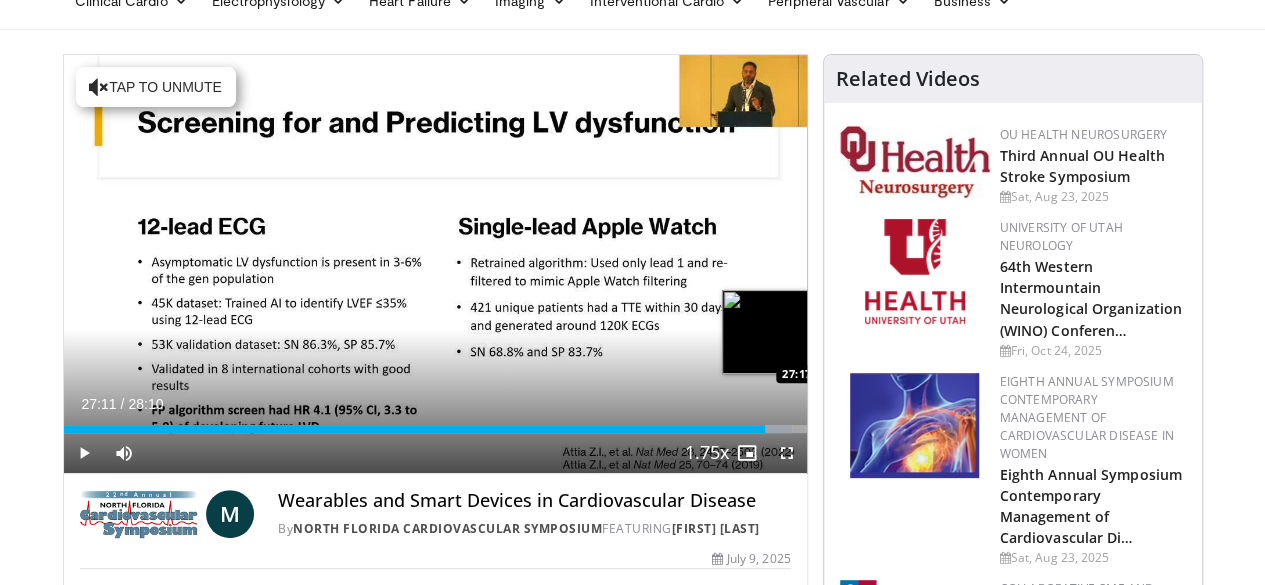 click on "Loaded :  98.02% 26:35 27:17" at bounding box center (435, 429) 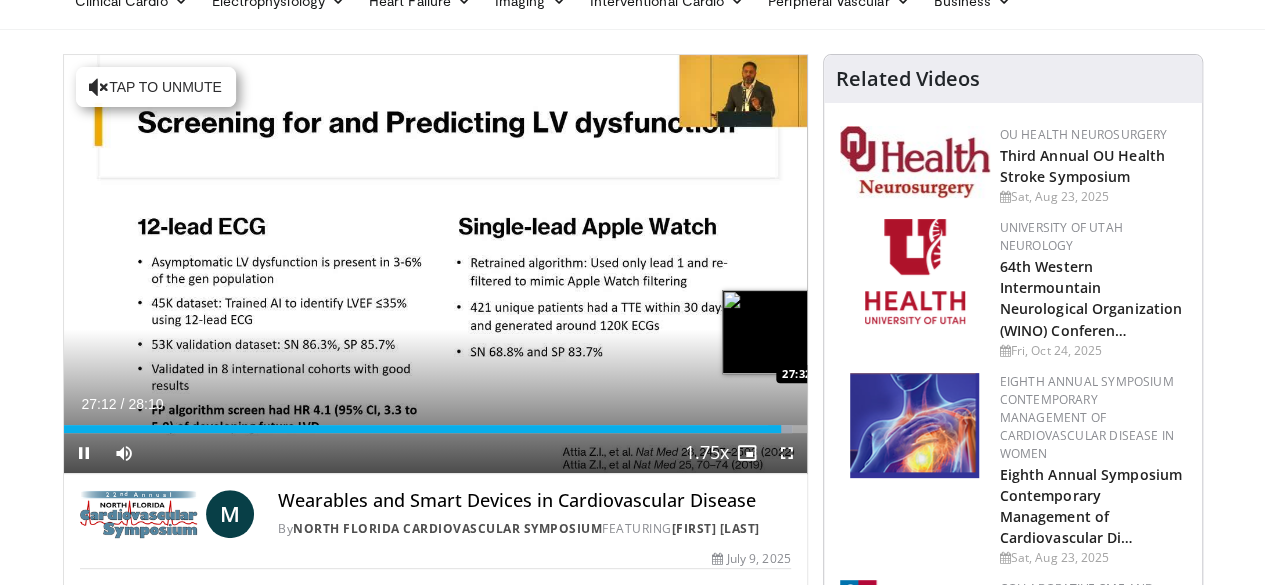 click at bounding box center [779, 429] 